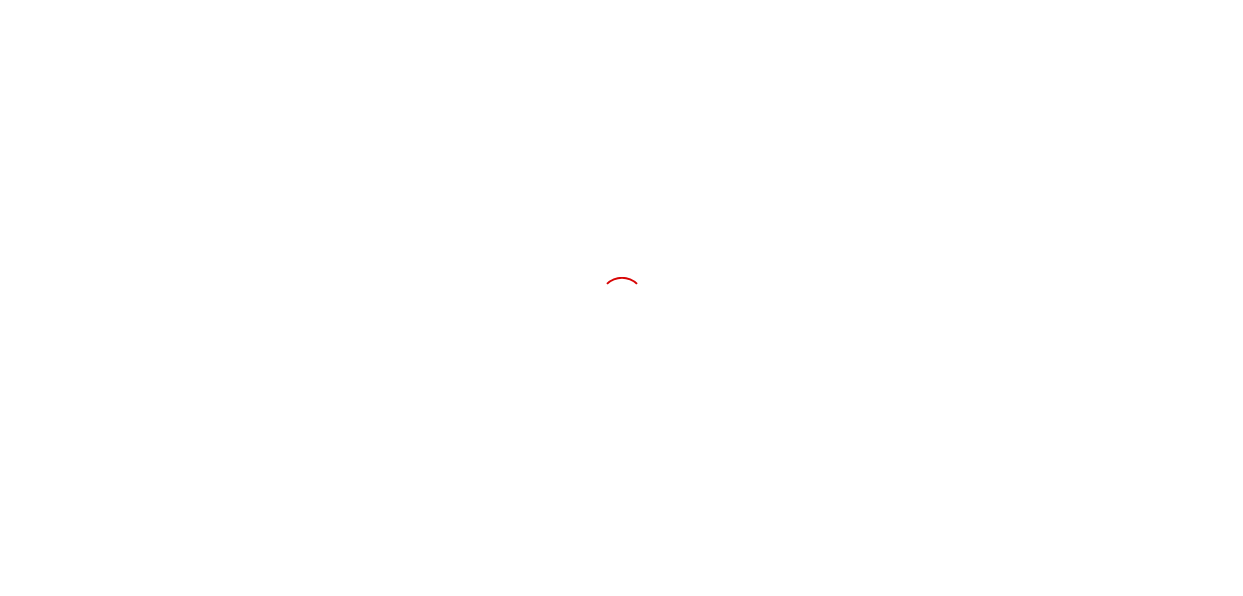 scroll, scrollTop: 0, scrollLeft: 0, axis: both 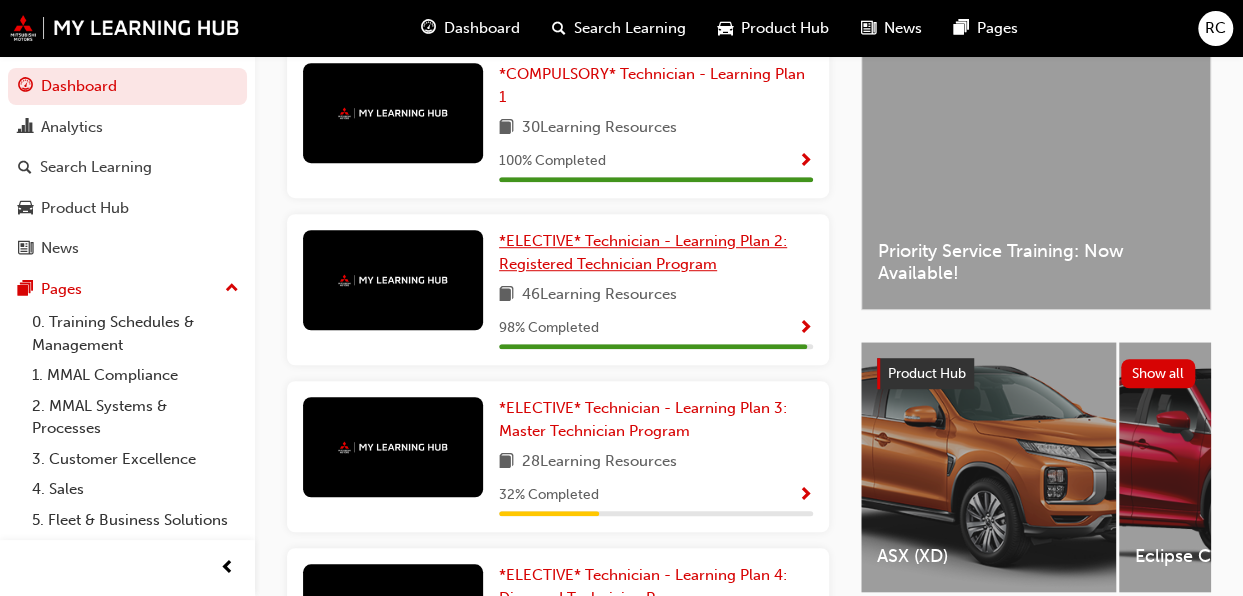 click on "*ELECTIVE* Technician - Learning Plan 2: Registered Technician Program" at bounding box center (643, 252) 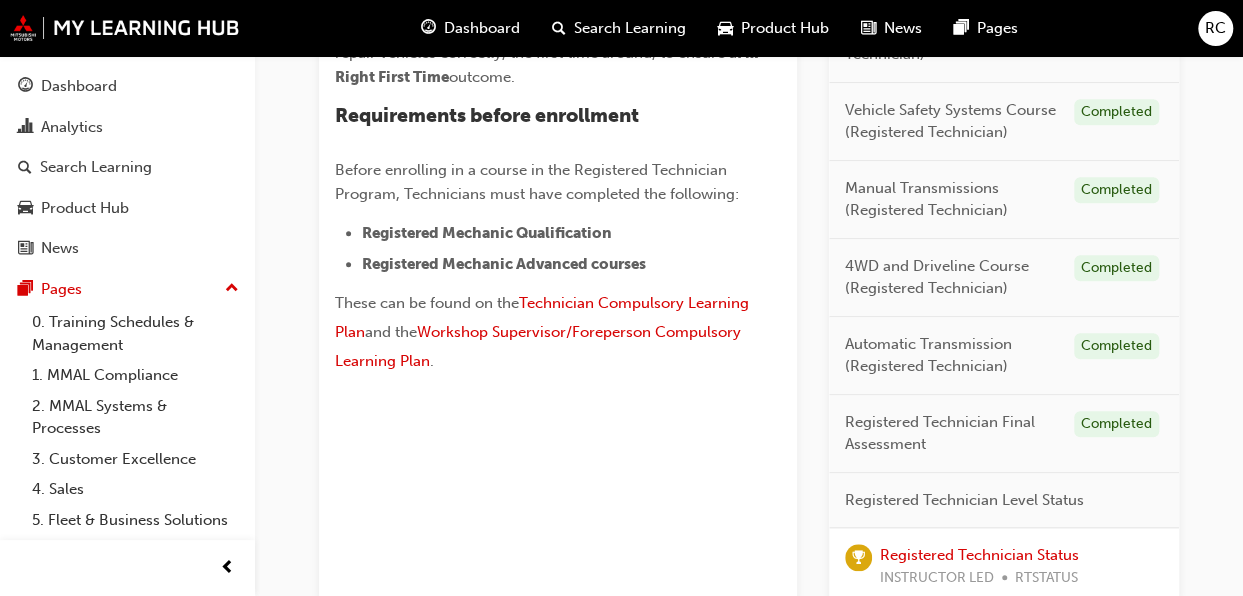 scroll, scrollTop: 871, scrollLeft: 0, axis: vertical 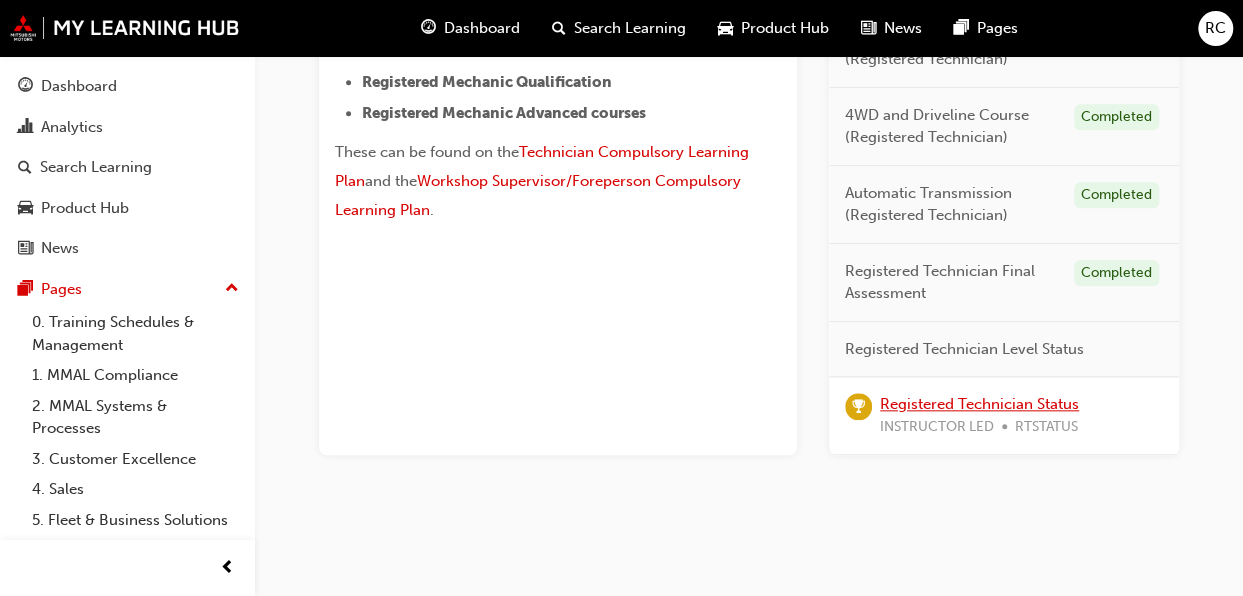 click on "Registered Technician Status" at bounding box center [979, 404] 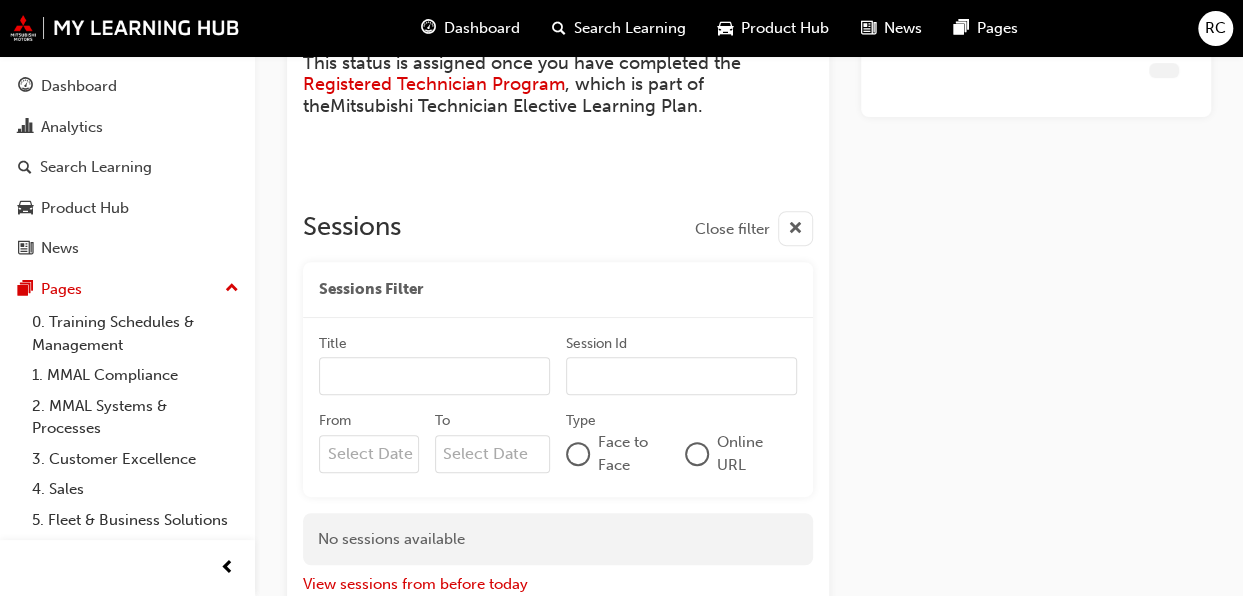 scroll, scrollTop: 288, scrollLeft: 0, axis: vertical 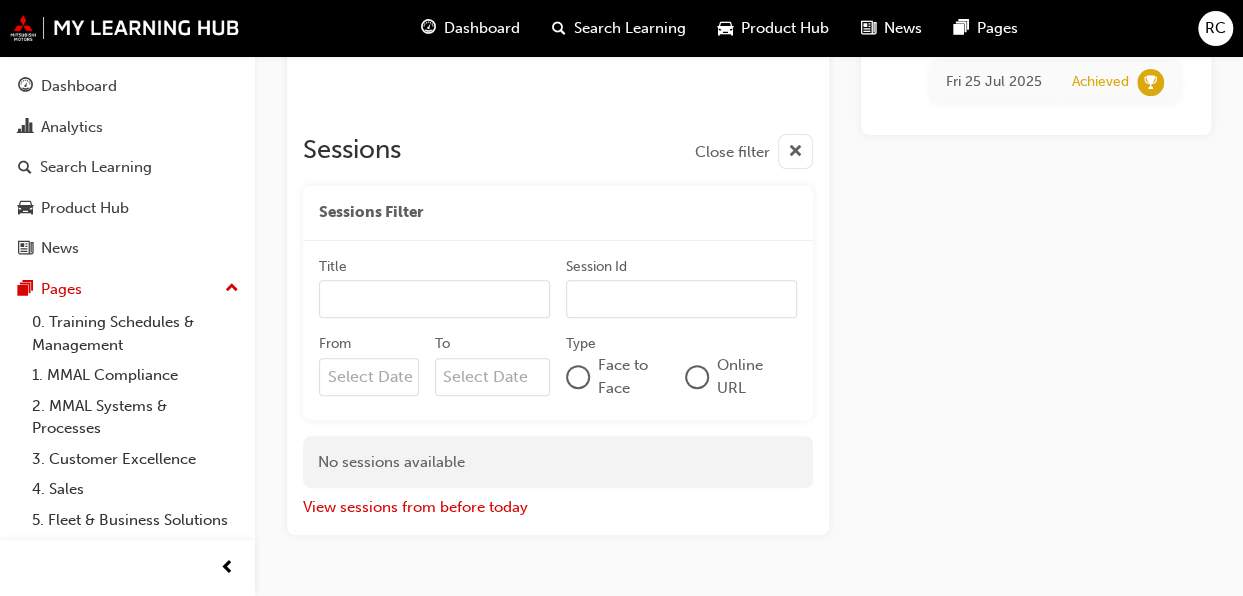click on "From" at bounding box center (369, 377) 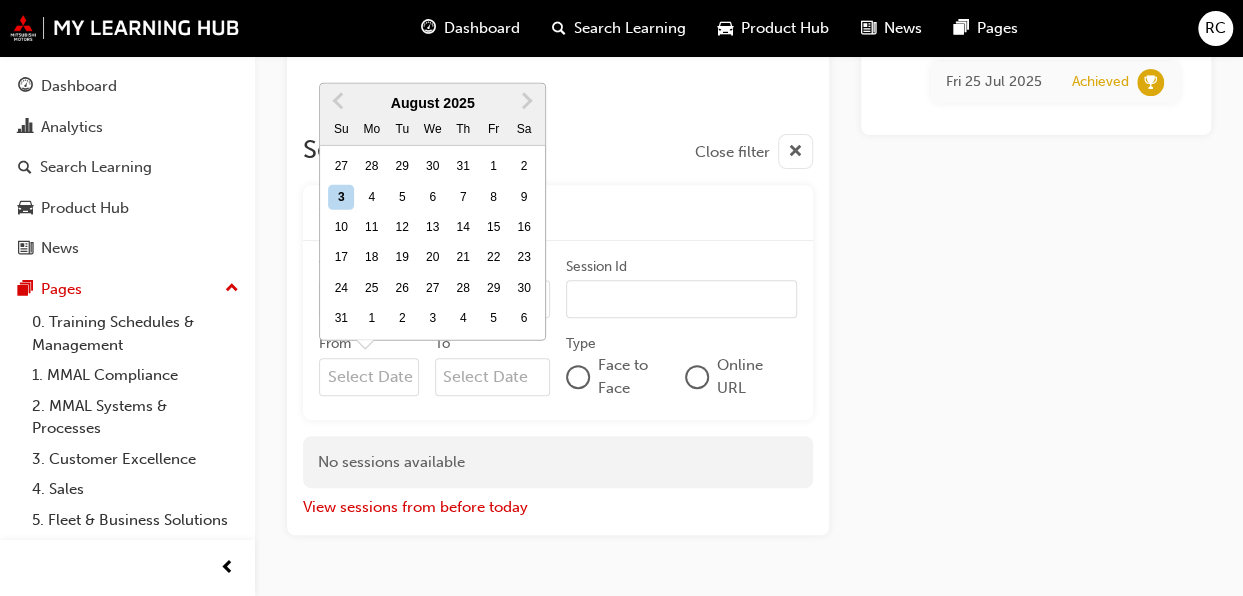 click on "From Previous Month Next Month August 2025 Su Mo Tu We Th Fr Sa 27 28 29 30 31 1 2 3 4 5 6 7 8 9 10 11 12 13 14 15 16 17 18 19 20 21 22 23 24 25 26 27 28 29 30 31 1 2 3 4 5 6" at bounding box center [369, 377] 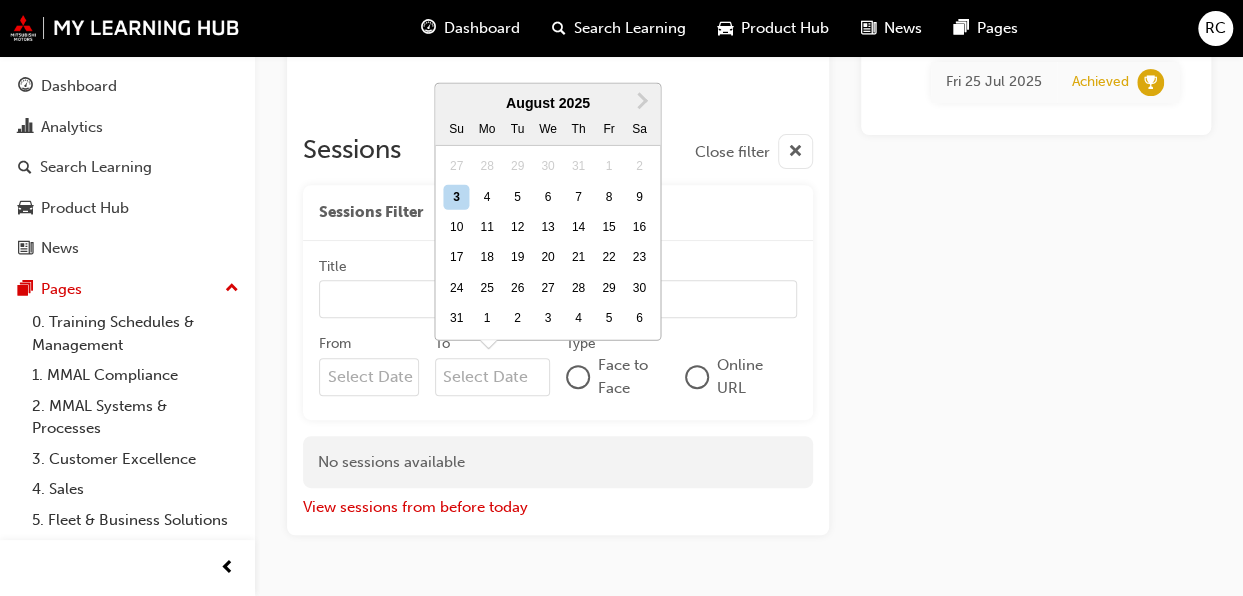 click on "To Next Month August 2025 Su Mo Tu We Th Fr Sa 27 28 29 30 31 1 2 3 4 5 6 7 8 9 10 11 12 13 14 15 16 17 18 19 20 21 22 23 24 25 26 27 28 29 30 31 1 2 3 4 5 6" at bounding box center (493, 377) 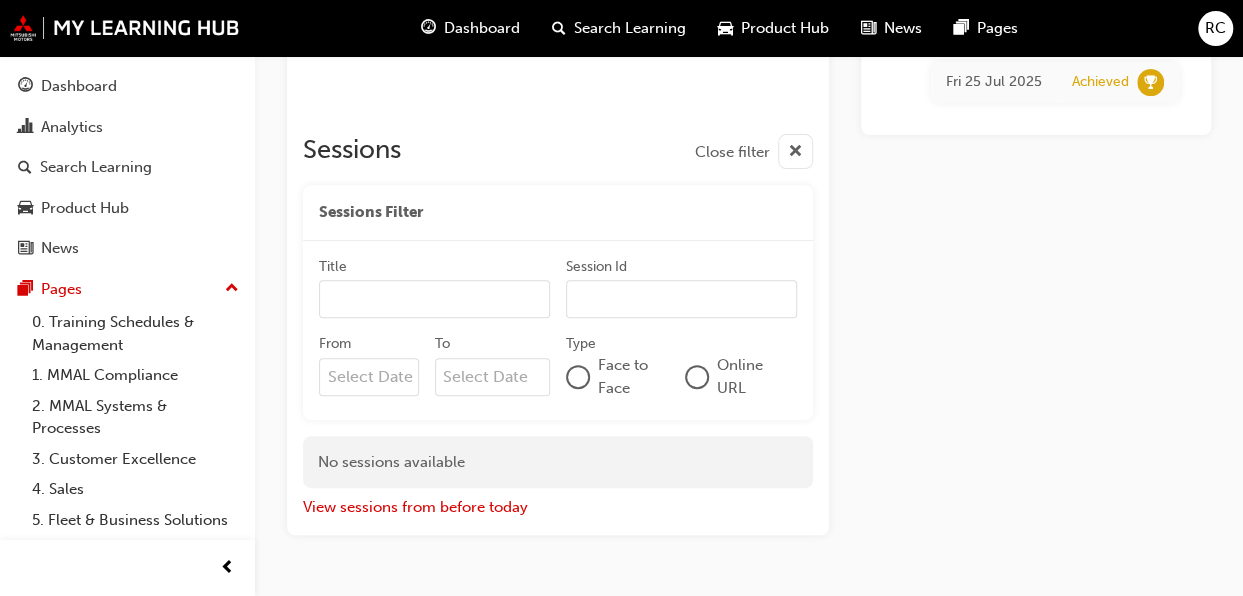 click on "Online URL" at bounding box center [749, 376] 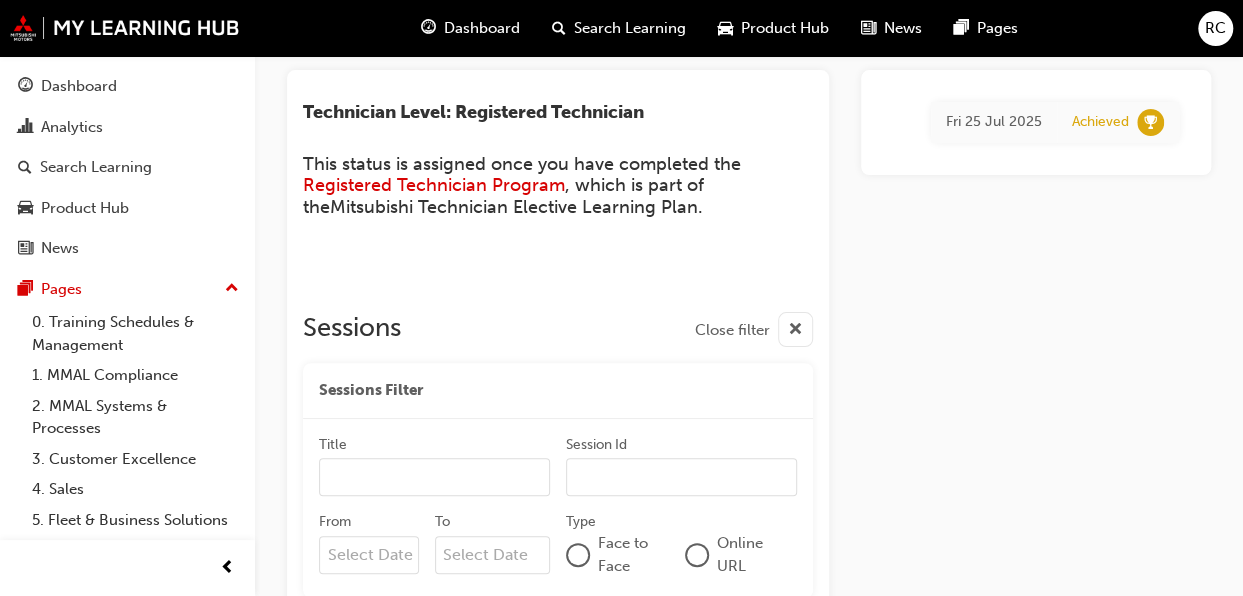scroll, scrollTop: 140, scrollLeft: 0, axis: vertical 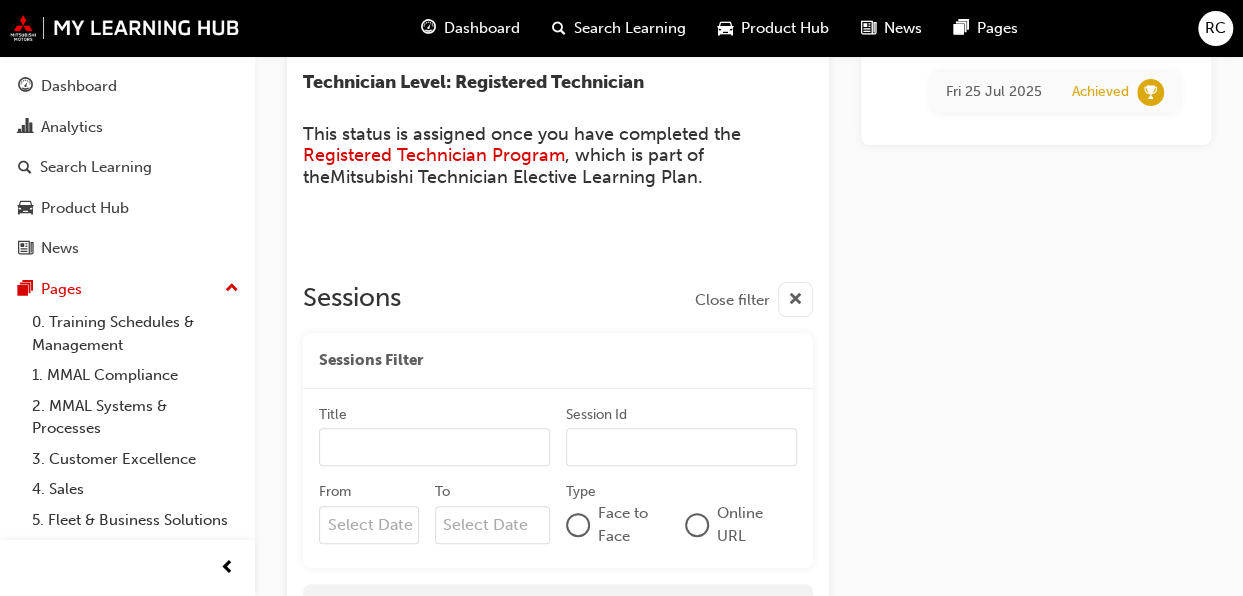 click at bounding box center [795, 300] 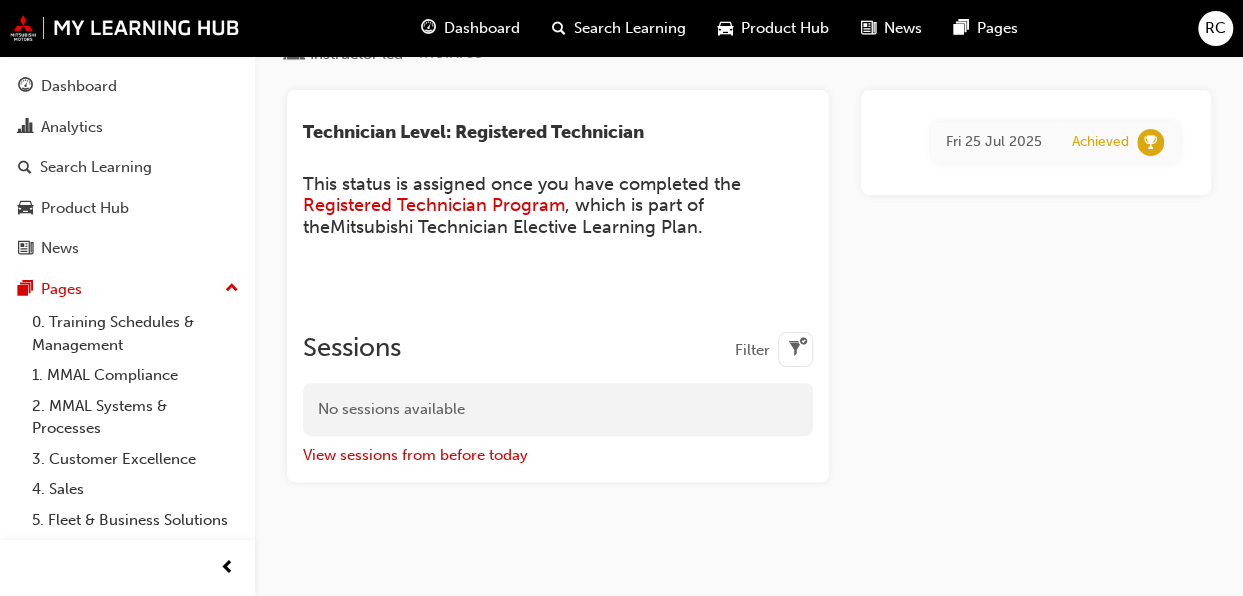 click at bounding box center [795, 350] 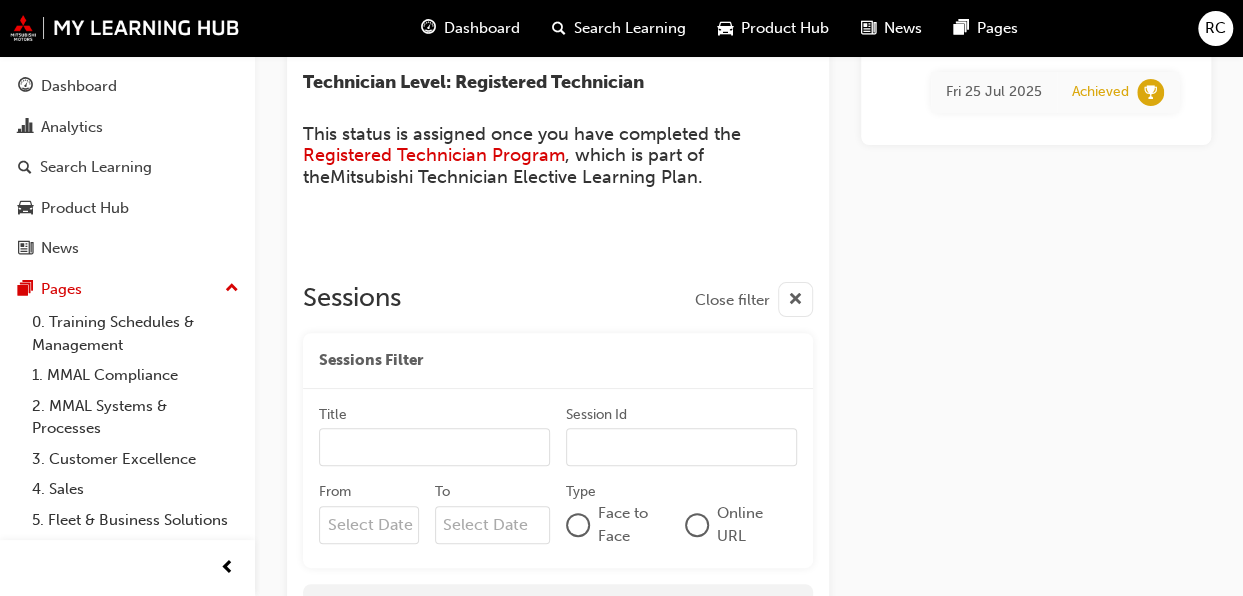 click at bounding box center (795, 300) 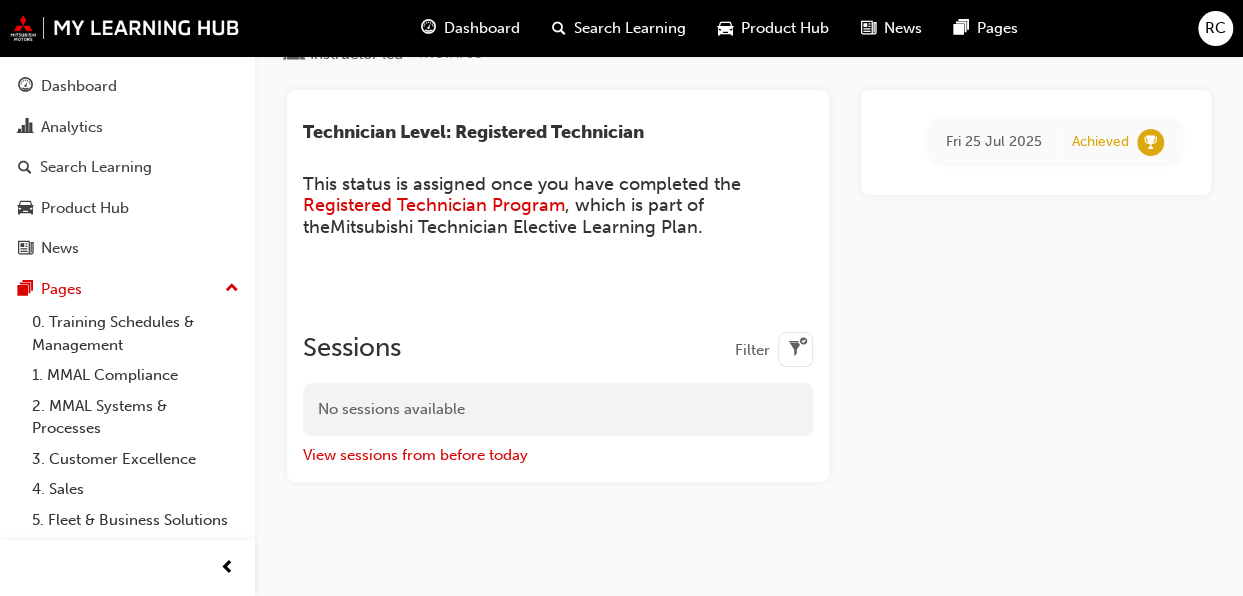 click at bounding box center (795, 350) 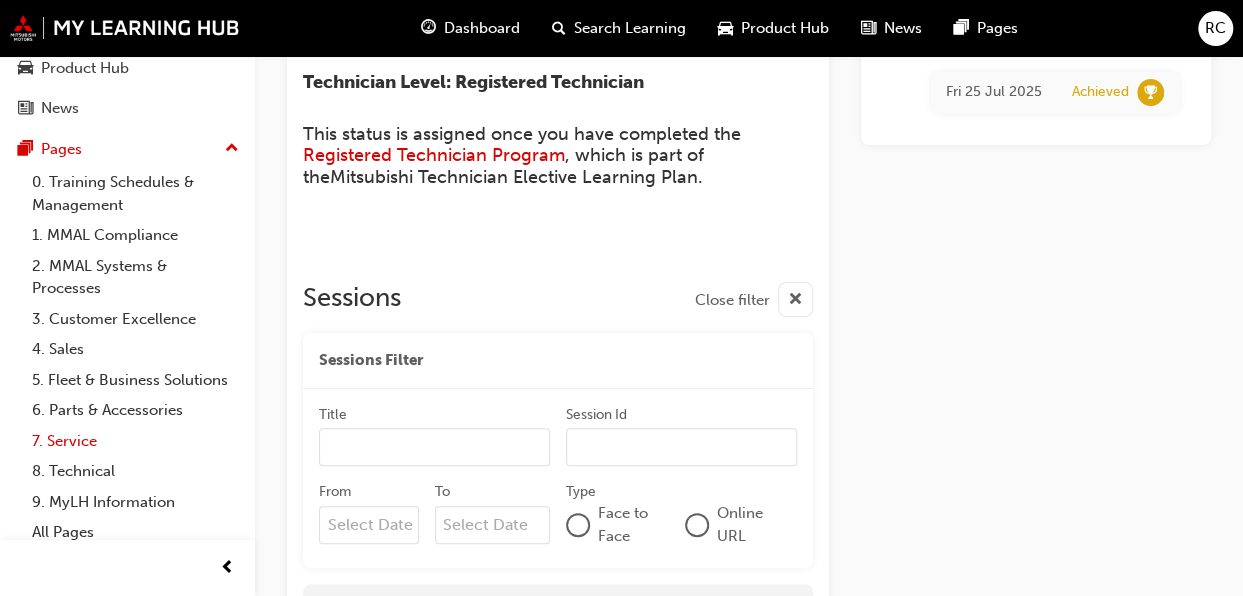 scroll, scrollTop: 171, scrollLeft: 0, axis: vertical 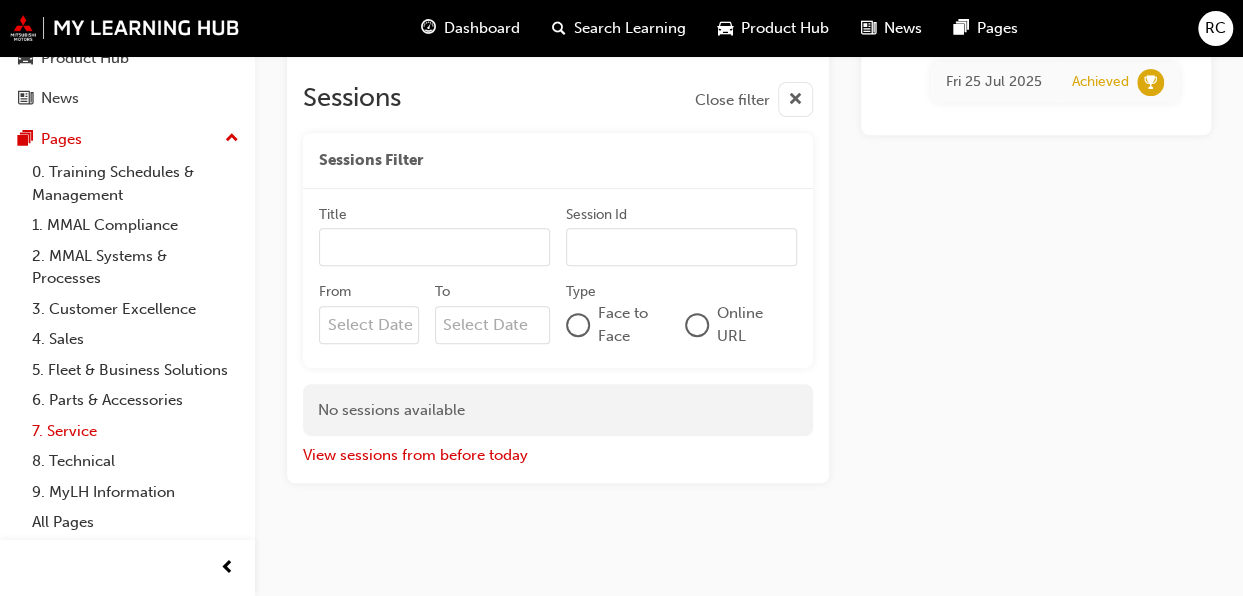 click on "7. Service" at bounding box center [135, 431] 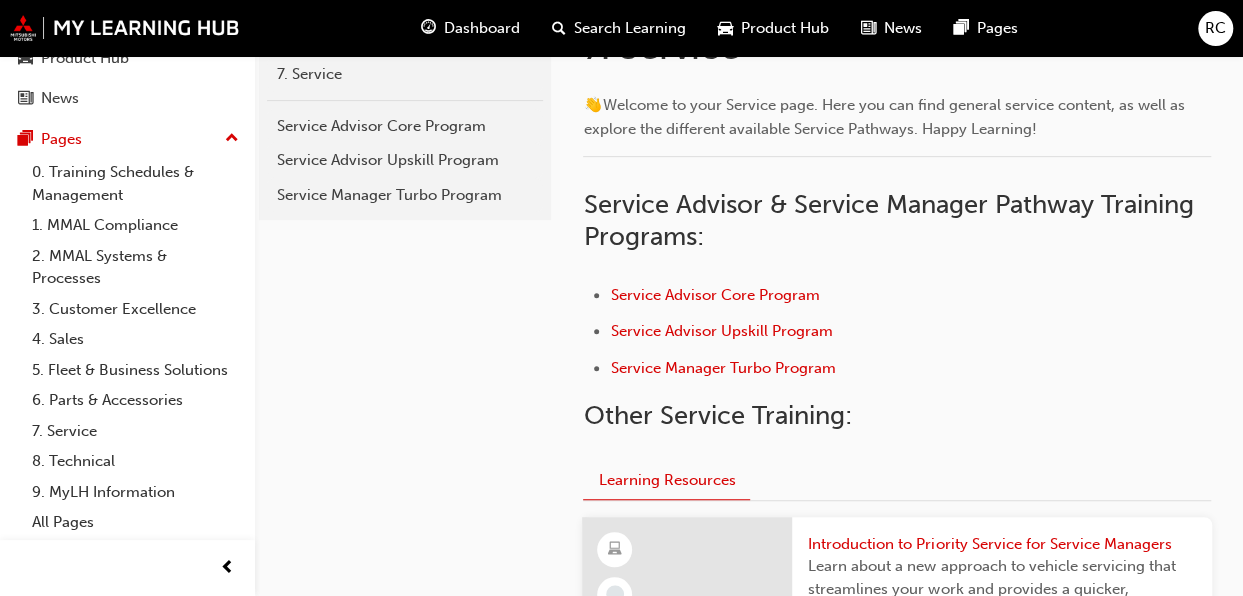 scroll, scrollTop: 800, scrollLeft: 0, axis: vertical 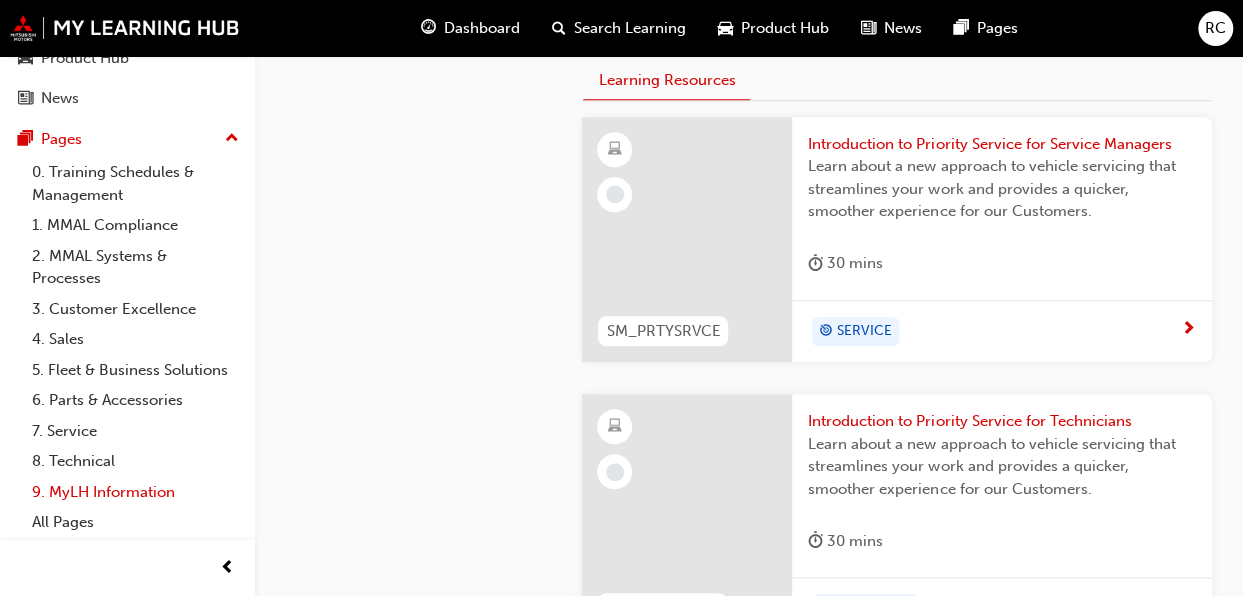 click on "9. MyLH Information" at bounding box center [135, 492] 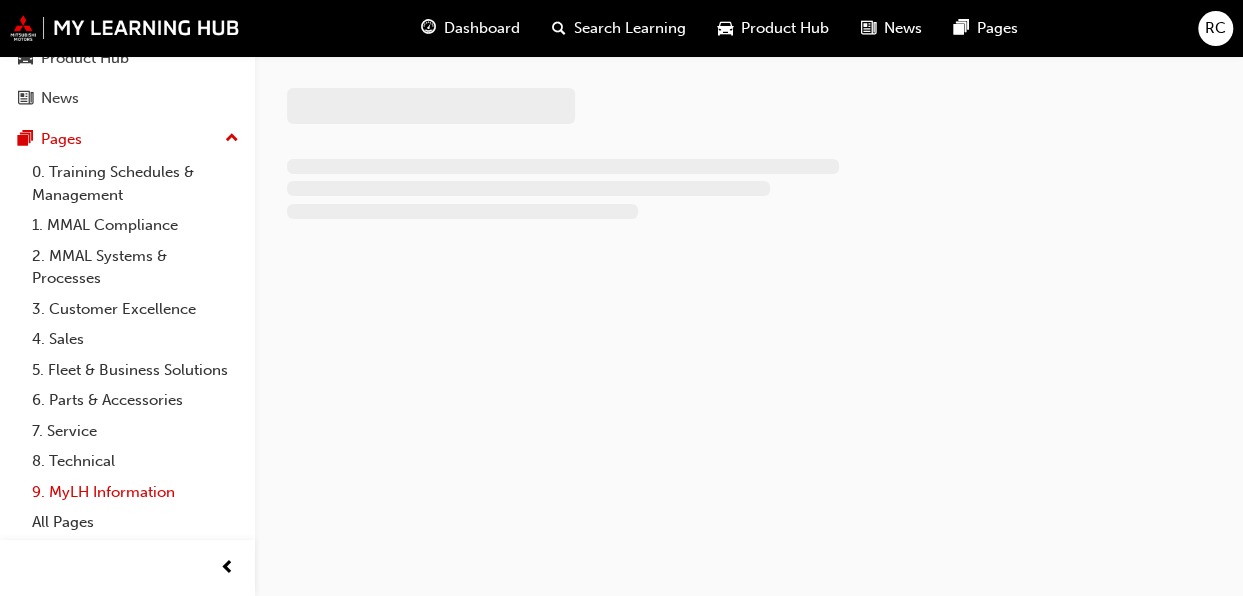 scroll, scrollTop: 0, scrollLeft: 0, axis: both 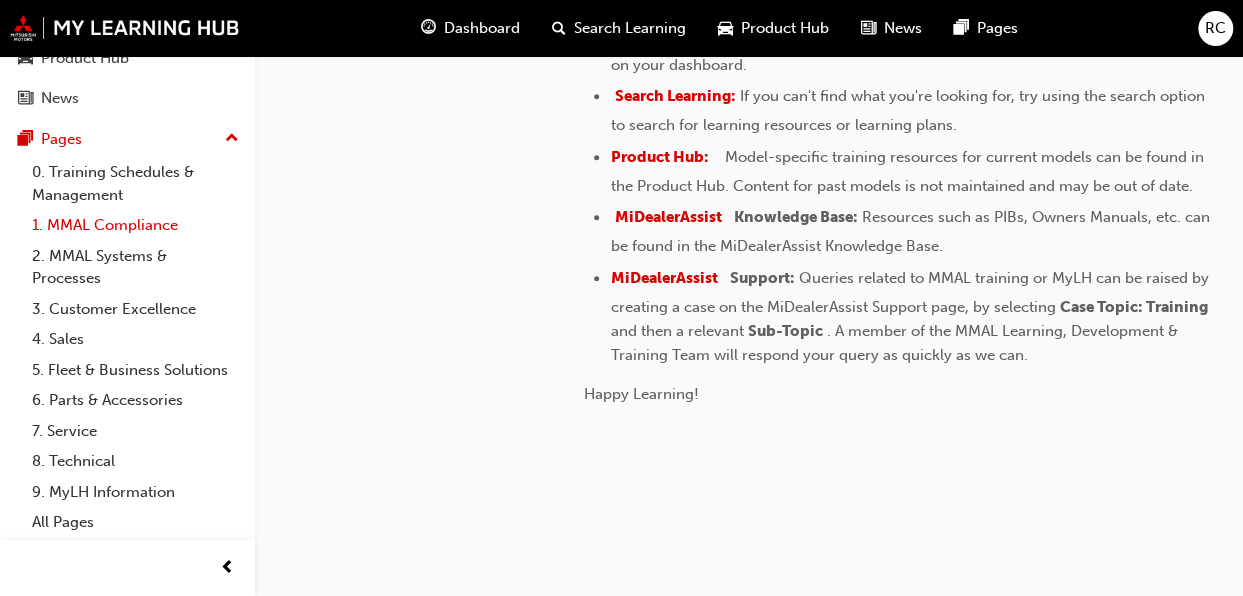 click on "1. MMAL Compliance" at bounding box center [135, 225] 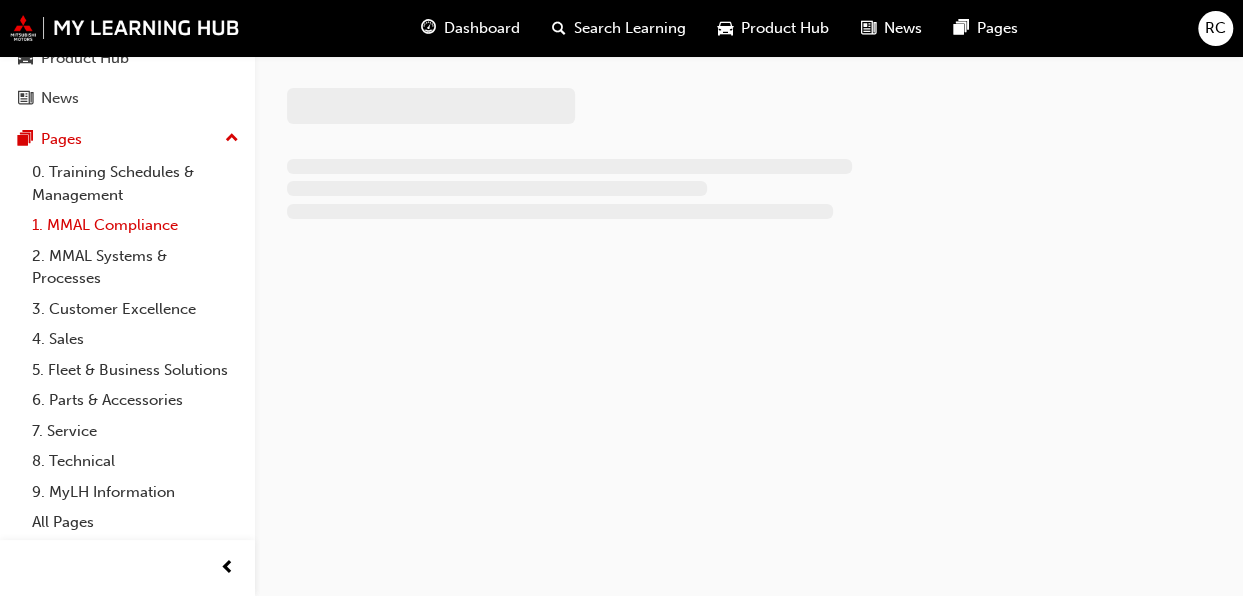 scroll, scrollTop: 0, scrollLeft: 0, axis: both 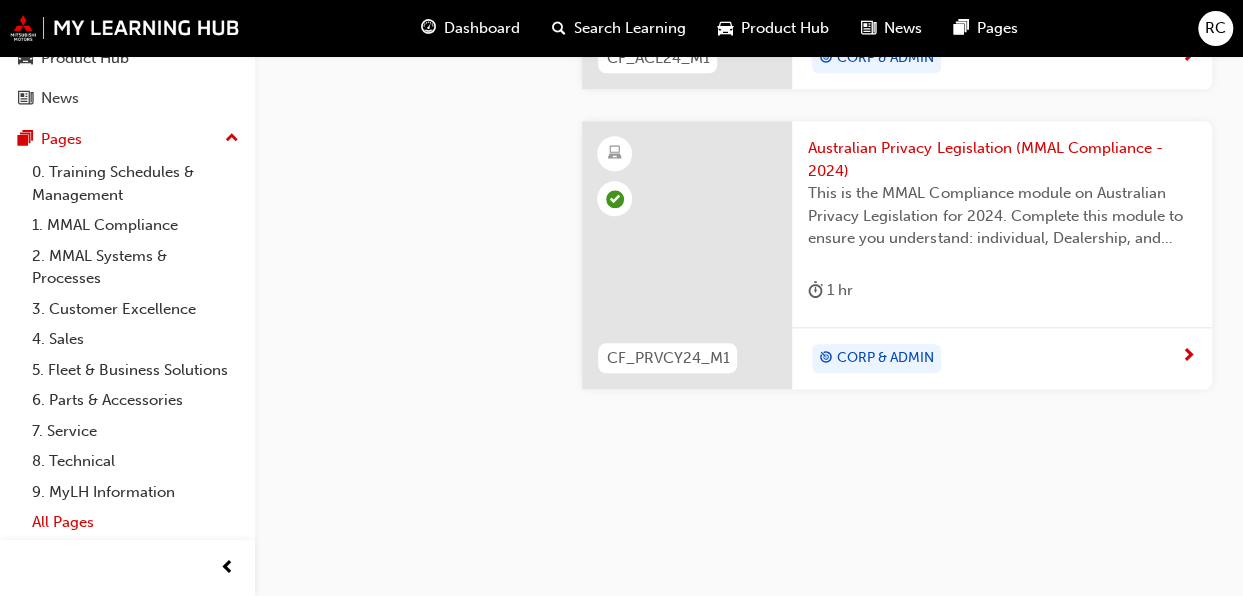 click on "All Pages" at bounding box center (135, 522) 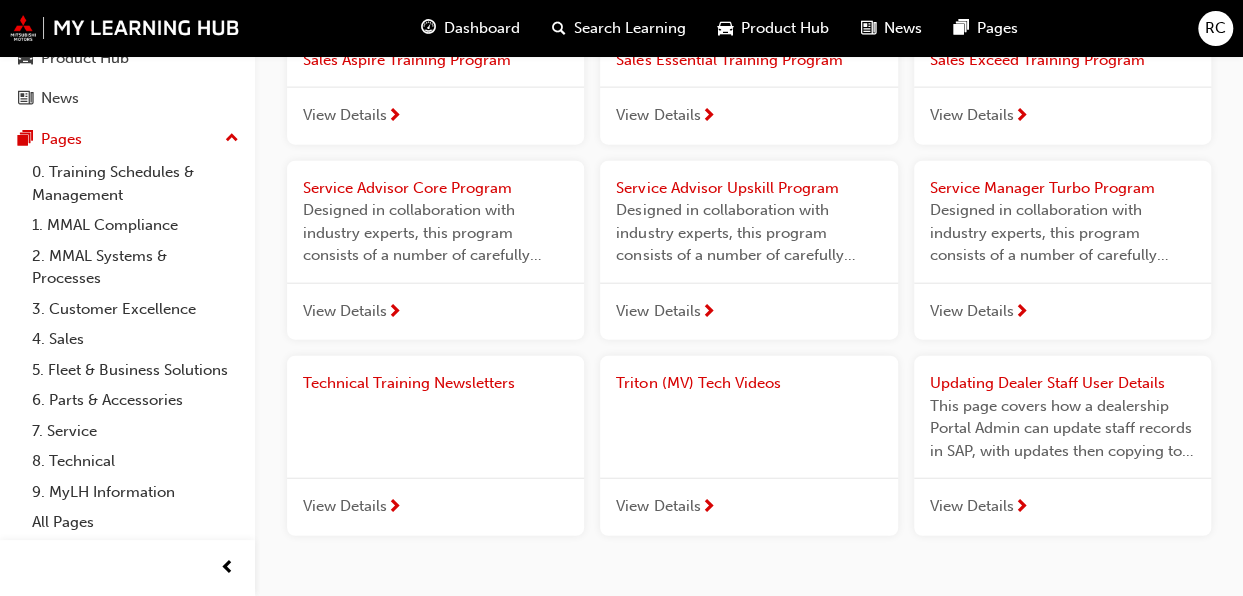 scroll, scrollTop: 2277, scrollLeft: 0, axis: vertical 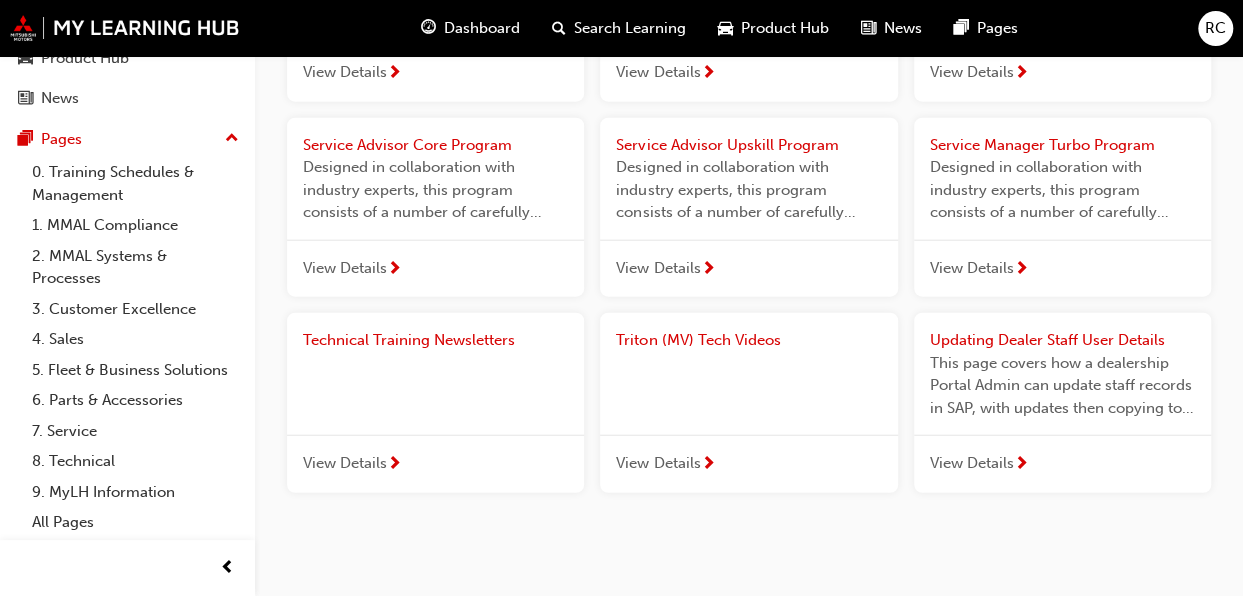 click at bounding box center (394, 465) 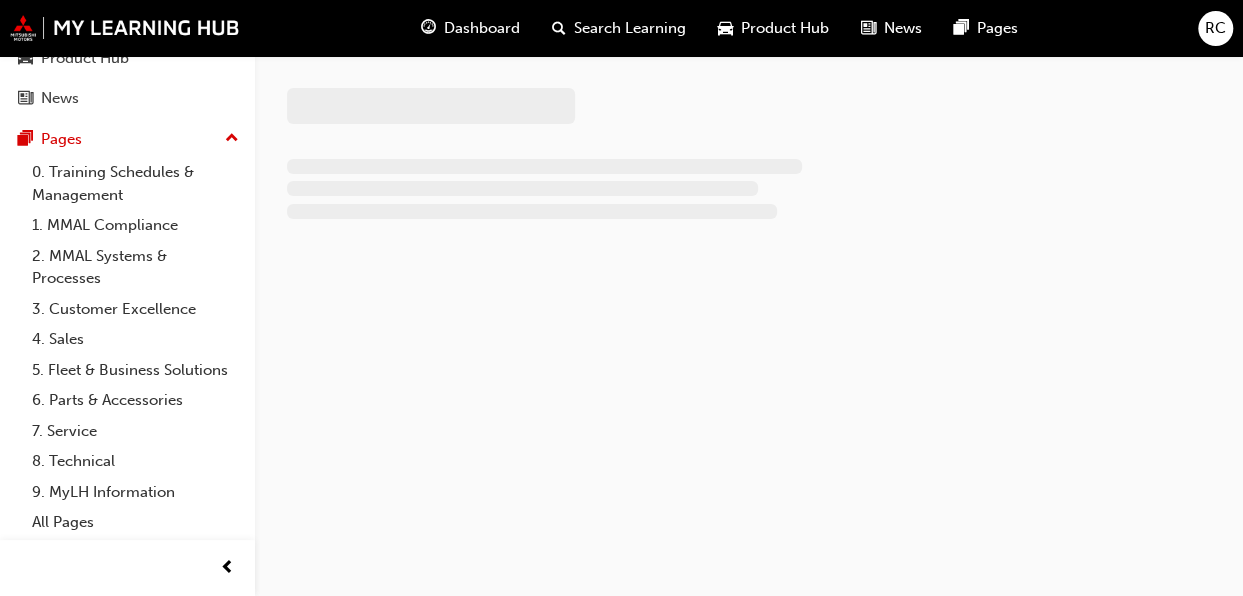scroll, scrollTop: 0, scrollLeft: 0, axis: both 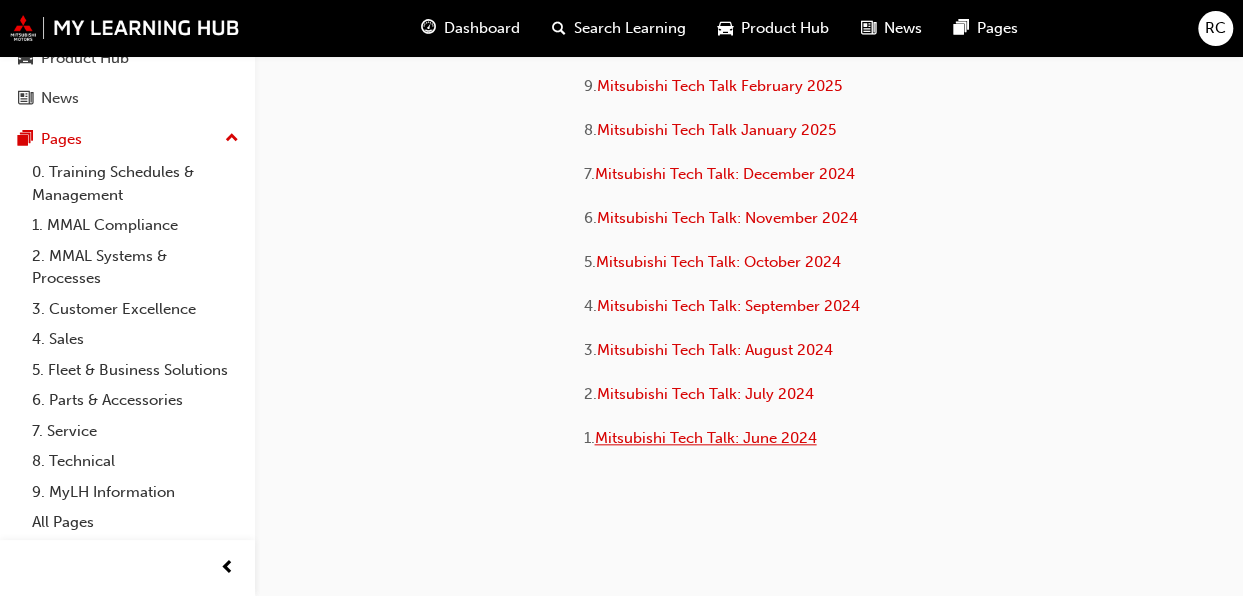 click on "Mitsubishi Tech Talk: June 2024" at bounding box center [705, 438] 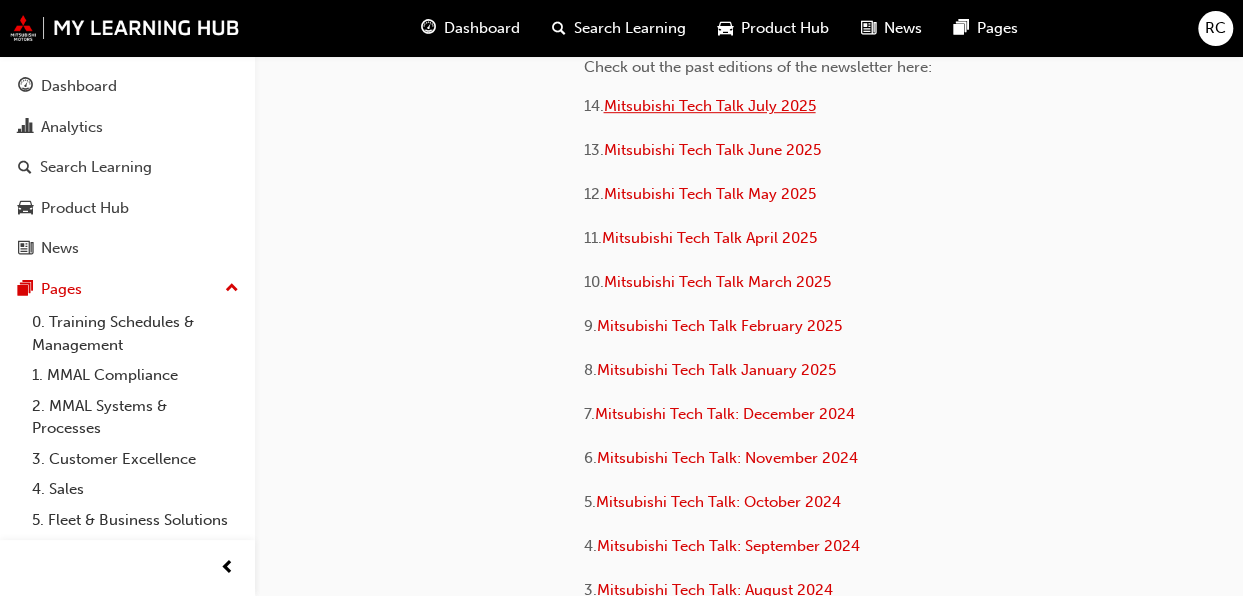 scroll, scrollTop: 800, scrollLeft: 0, axis: vertical 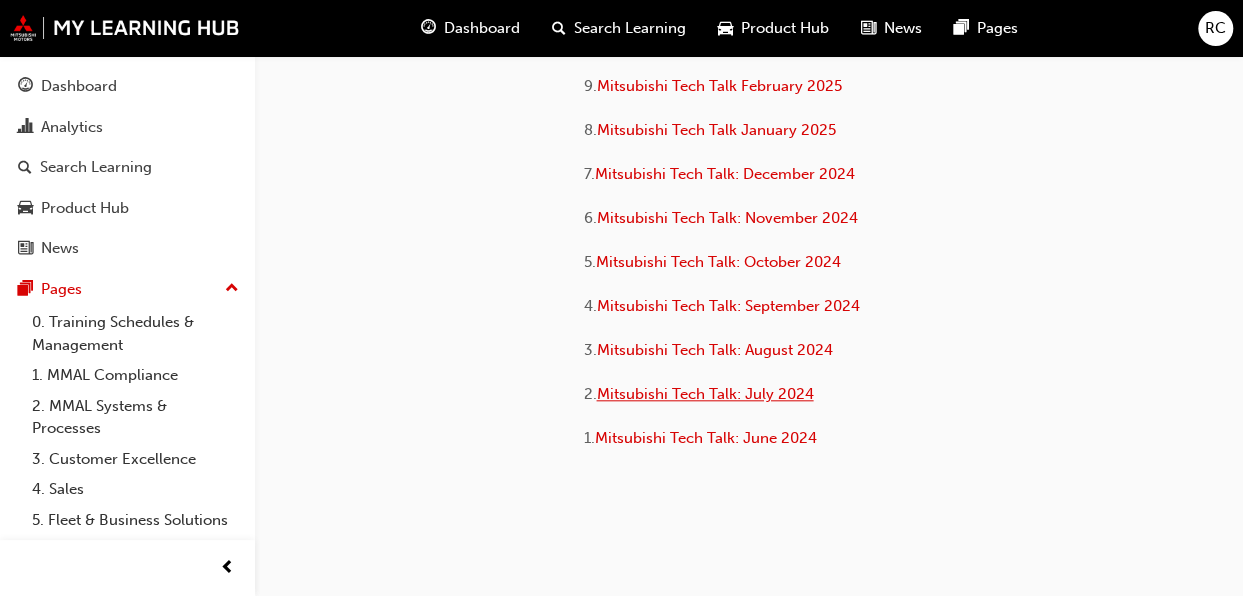 click on "Mitsubishi Tech Talk: July 2024" at bounding box center (704, 394) 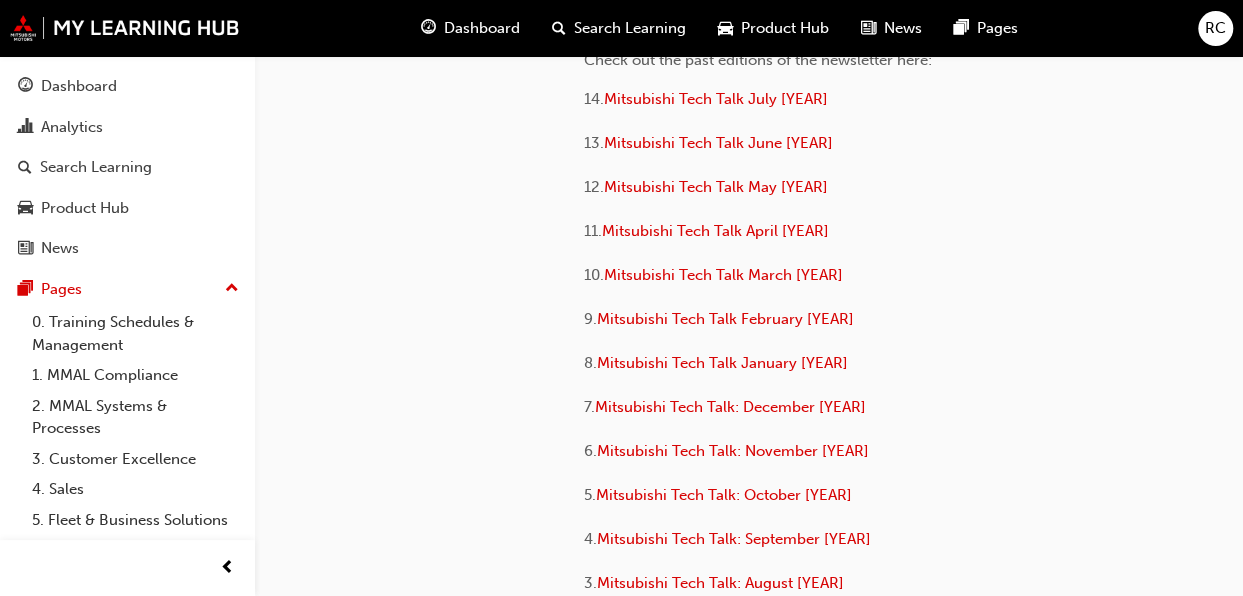 scroll, scrollTop: 700, scrollLeft: 0, axis: vertical 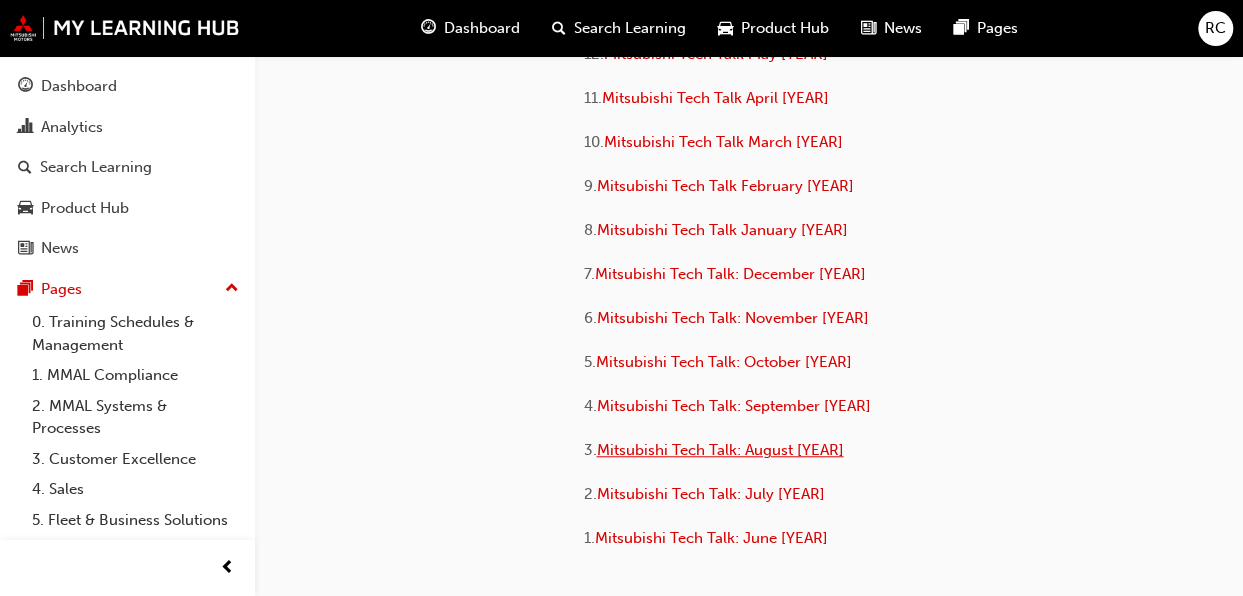 click on "Mitsubishi Tech Talk: August 2024" at bounding box center (719, 450) 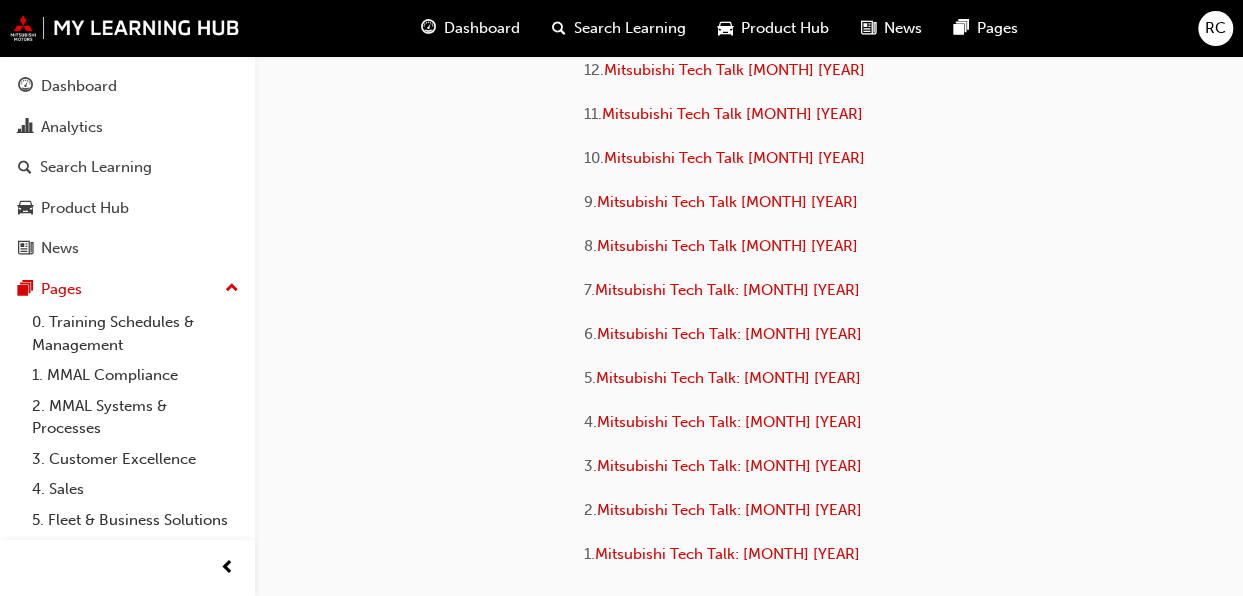 scroll, scrollTop: 847, scrollLeft: 0, axis: vertical 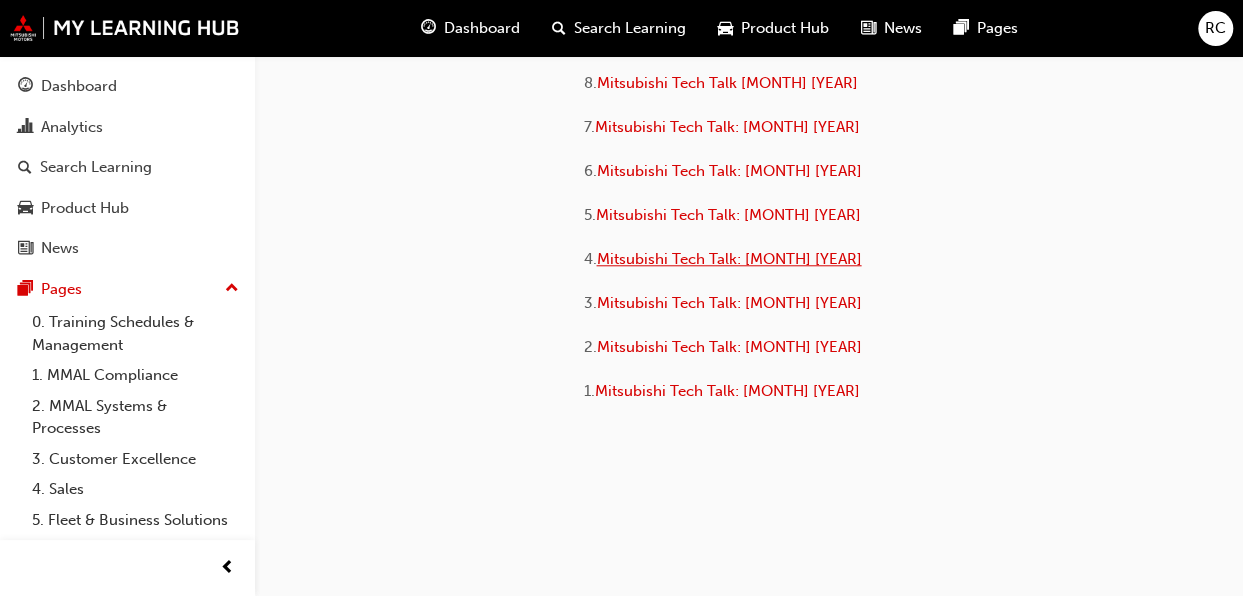 click on "Mitsubishi Tech Talk: September 2024" at bounding box center [728, 259] 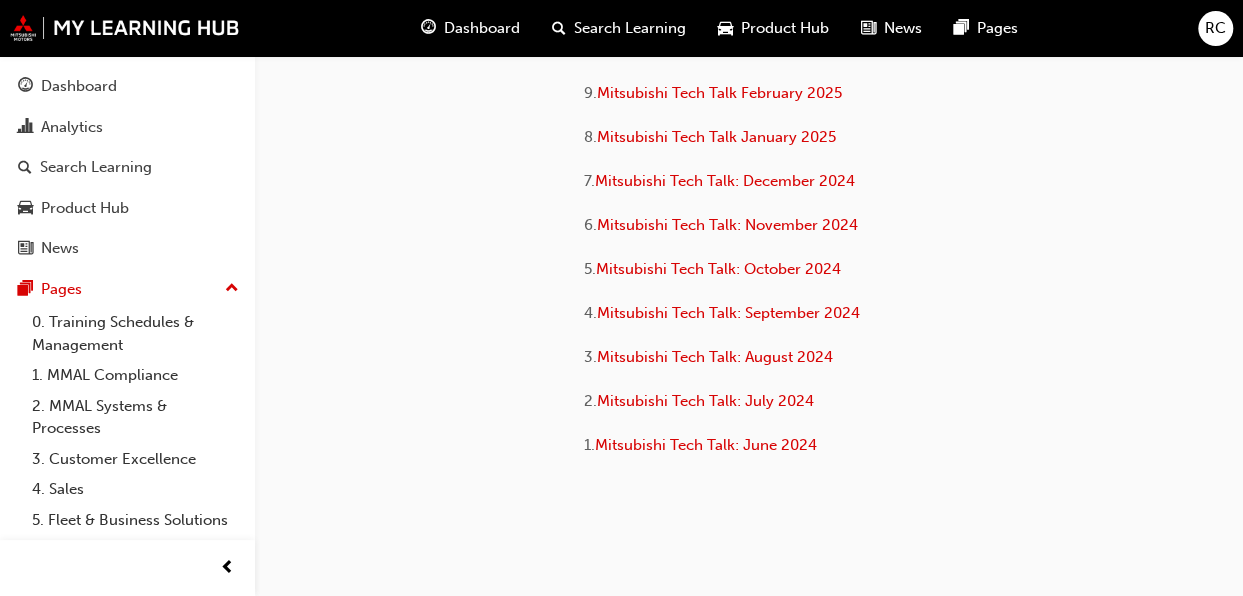 scroll, scrollTop: 800, scrollLeft: 0, axis: vertical 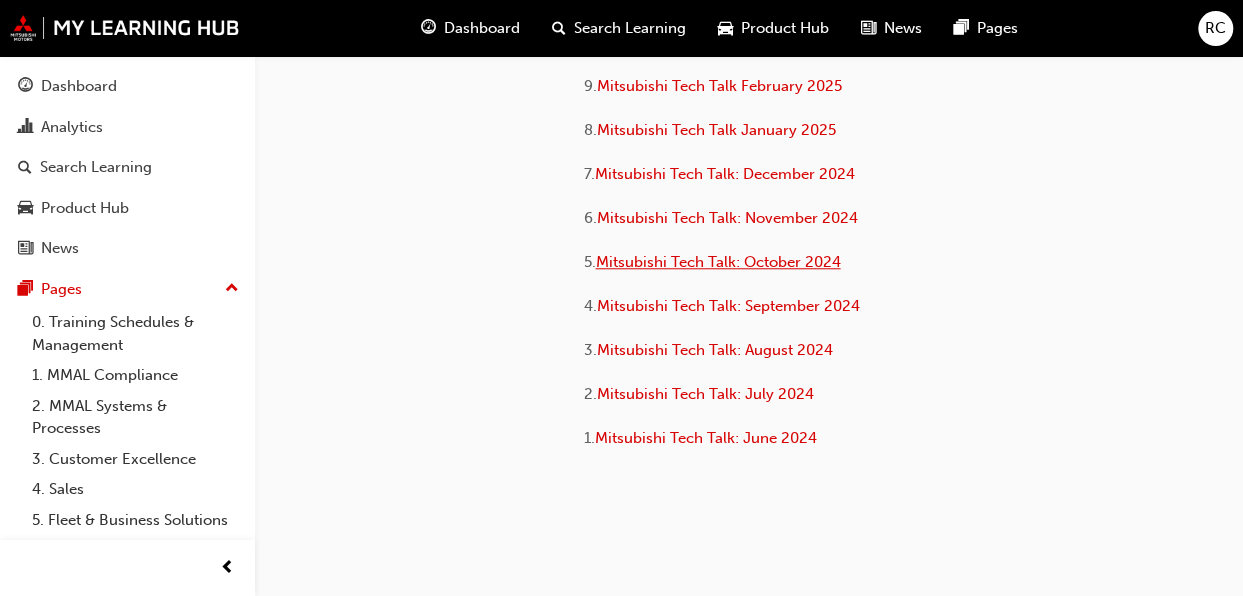 click on "Mitsubishi Tech Talk: October 2024" at bounding box center [717, 262] 